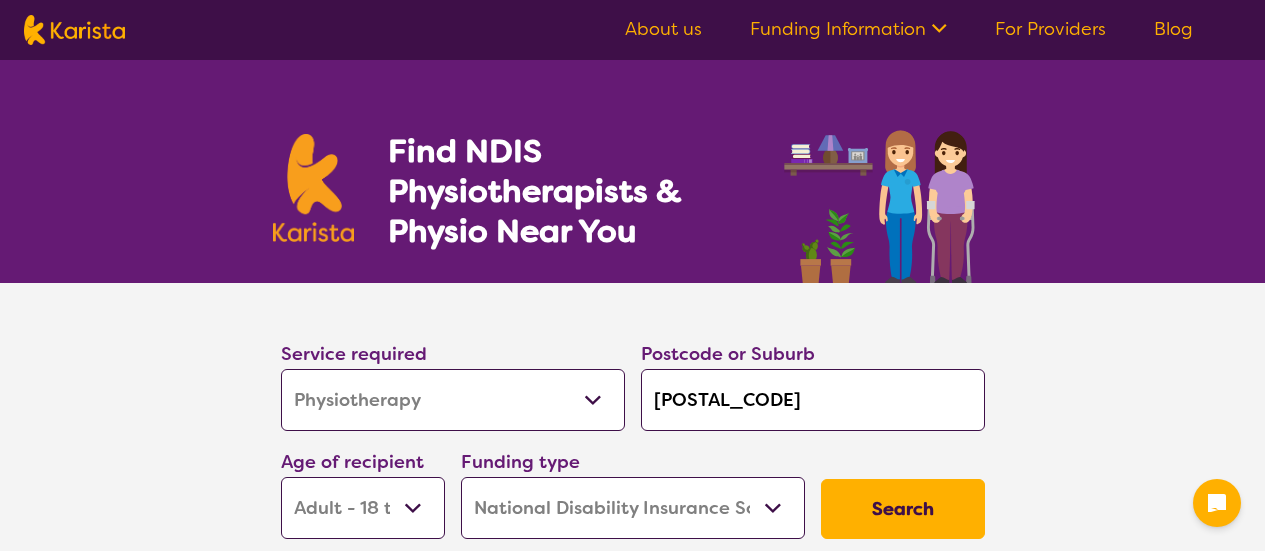 select on "Physiotherapy" 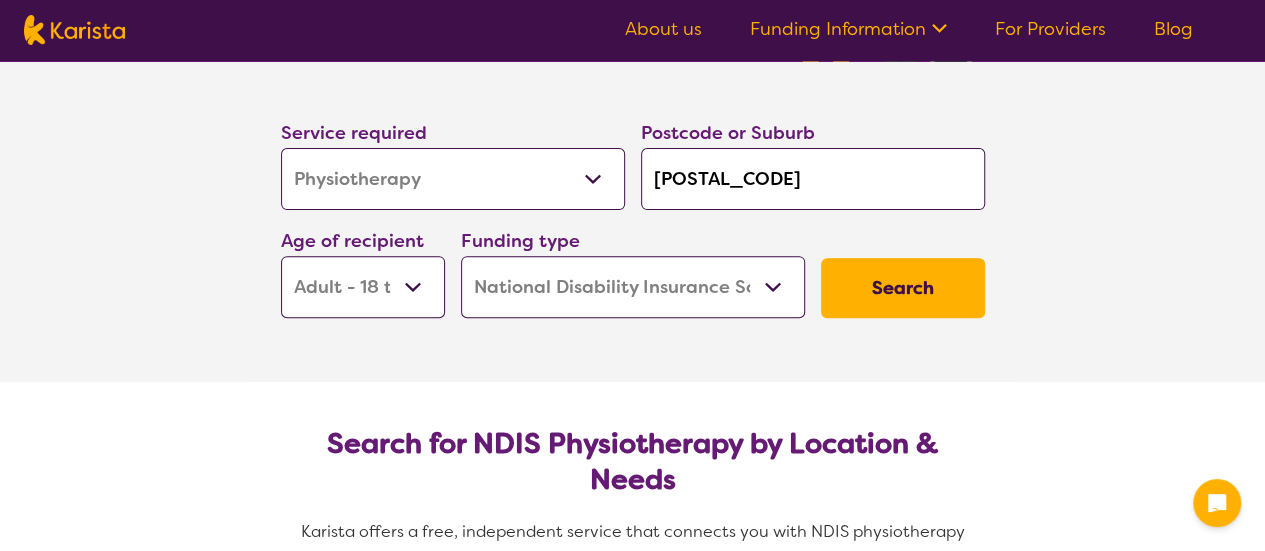 scroll, scrollTop: 225, scrollLeft: 0, axis: vertical 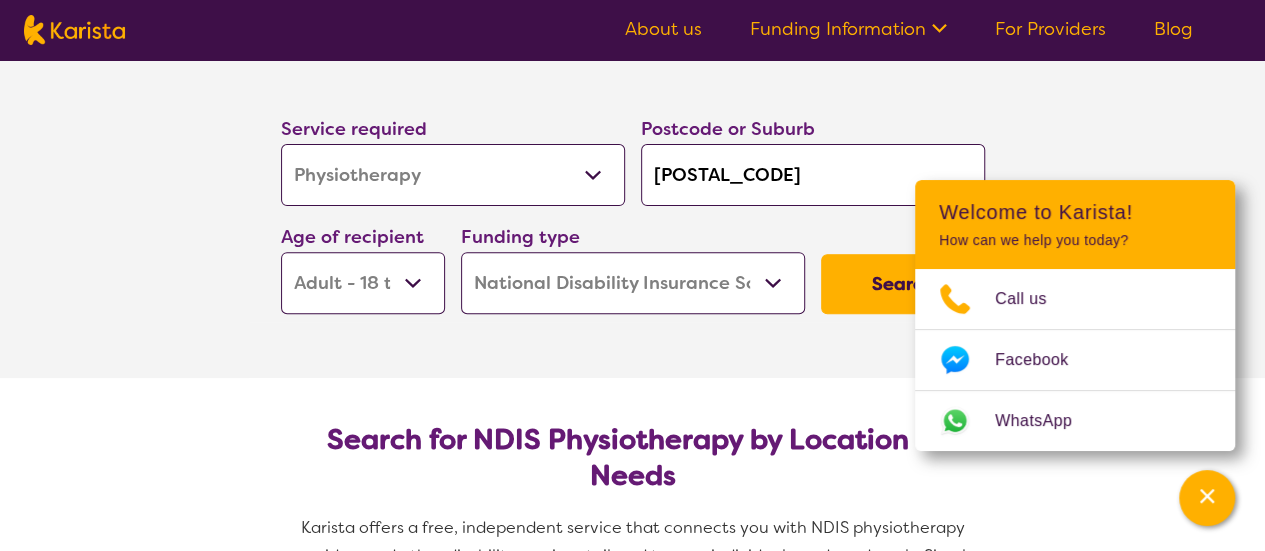 drag, startPoint x: 0, startPoint y: 0, endPoint x: 598, endPoint y: 192, distance: 628.0669 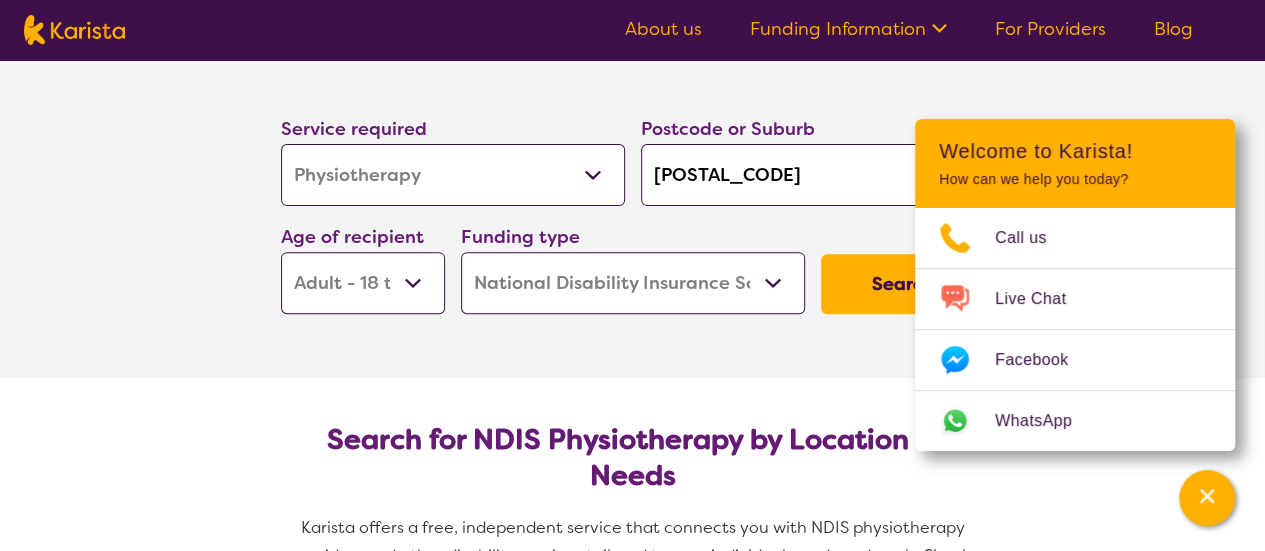 click on "[POSTAL_CODE]" at bounding box center [813, 175] 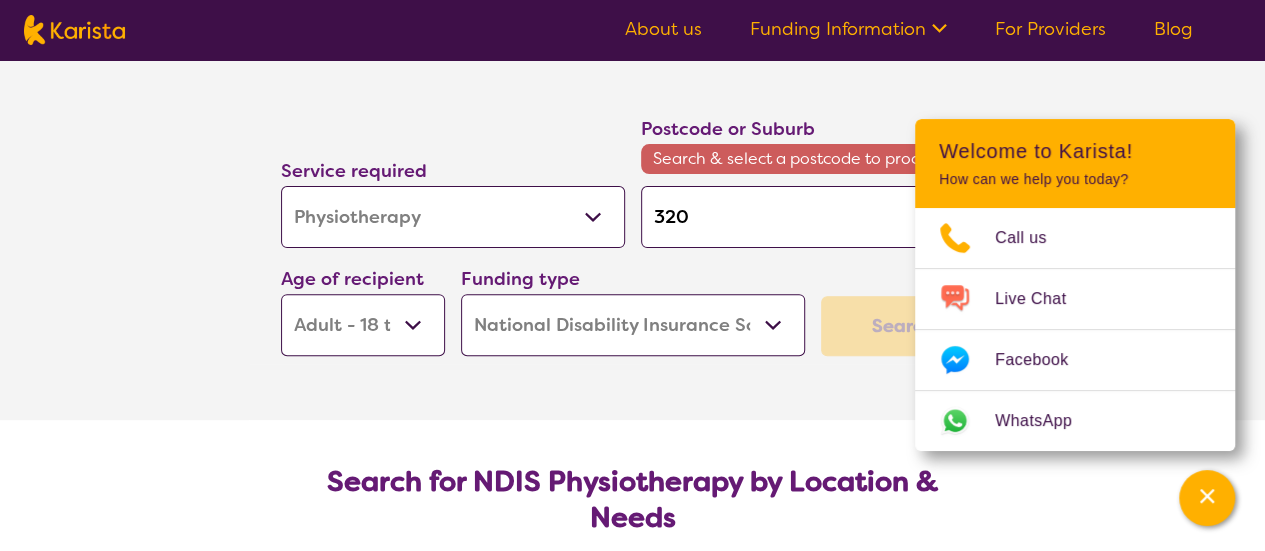 type on "320" 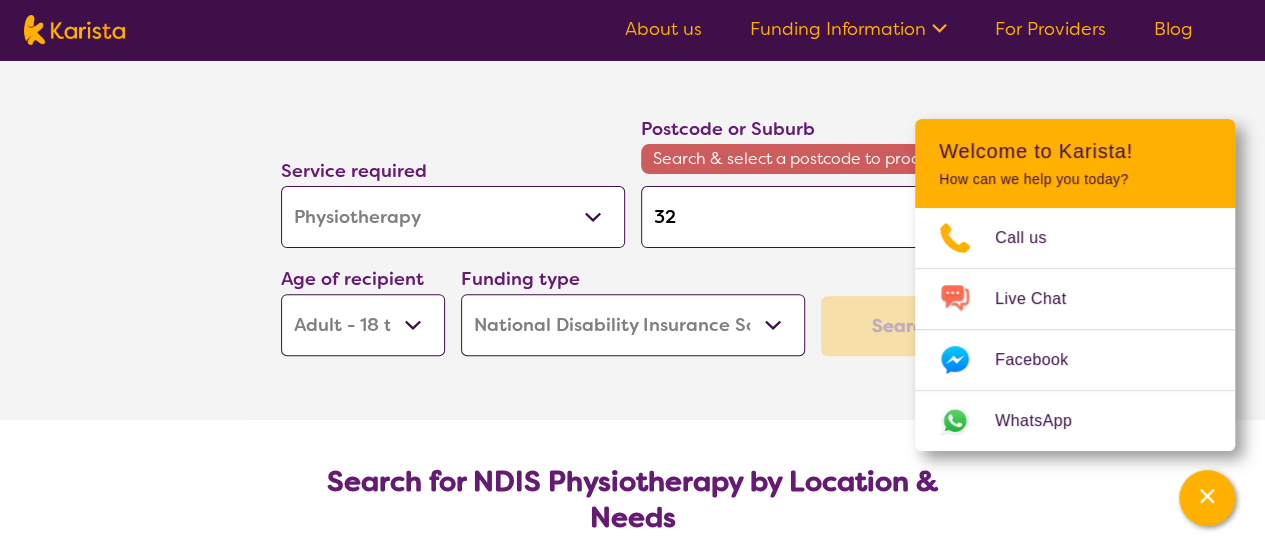 type on "3" 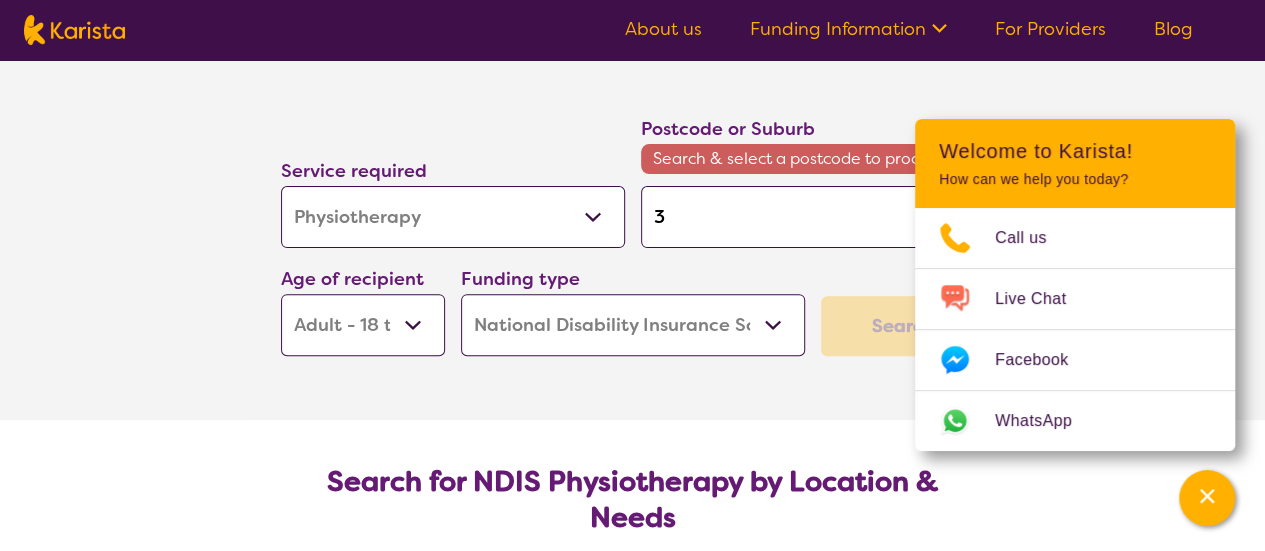 type 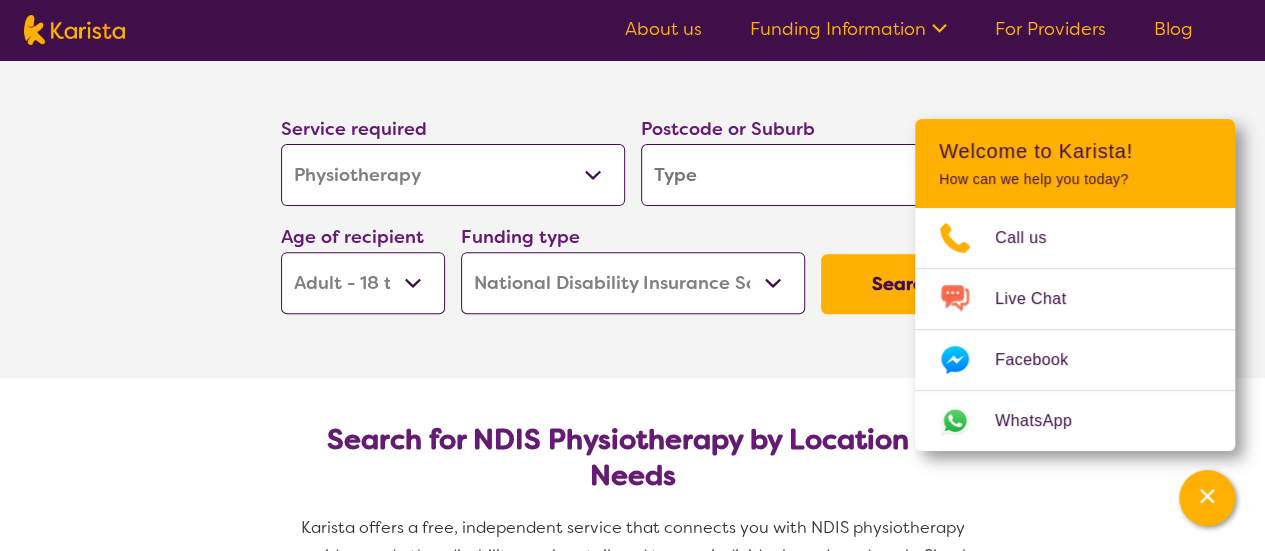 type on "p" 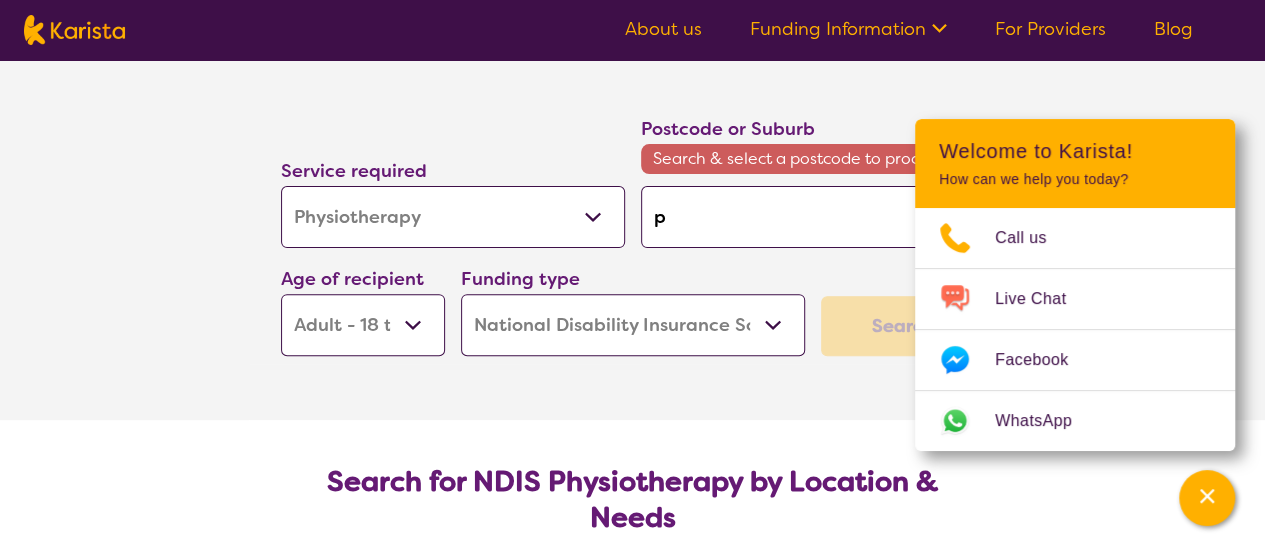 type on "[NAME]" 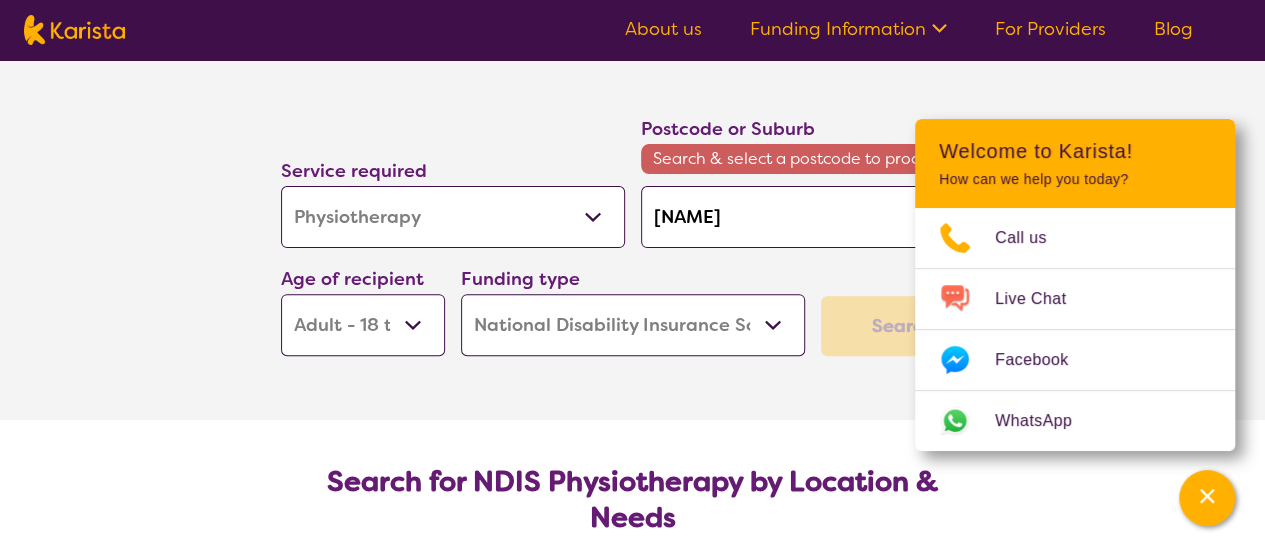 type on "[NAME]" 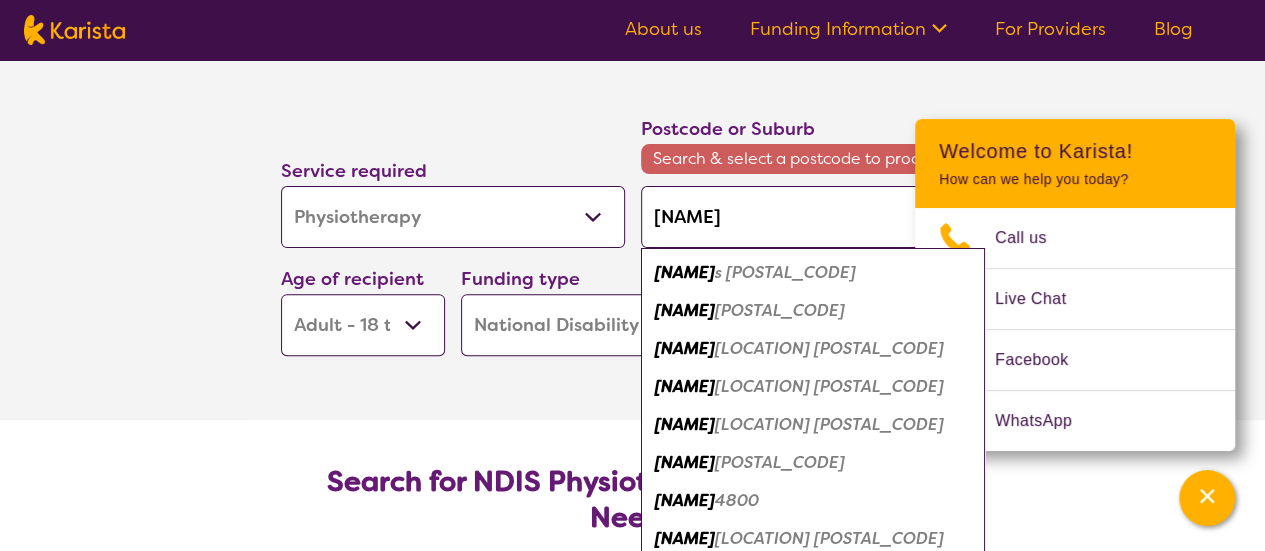 type on "[NAME]" 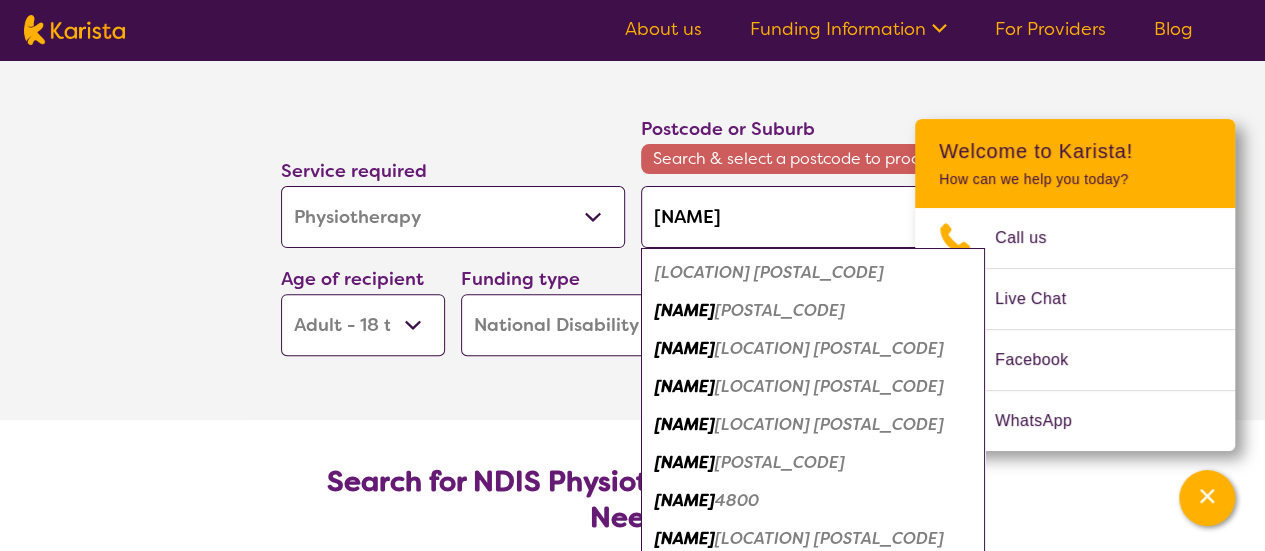 type on "[NAME] v" 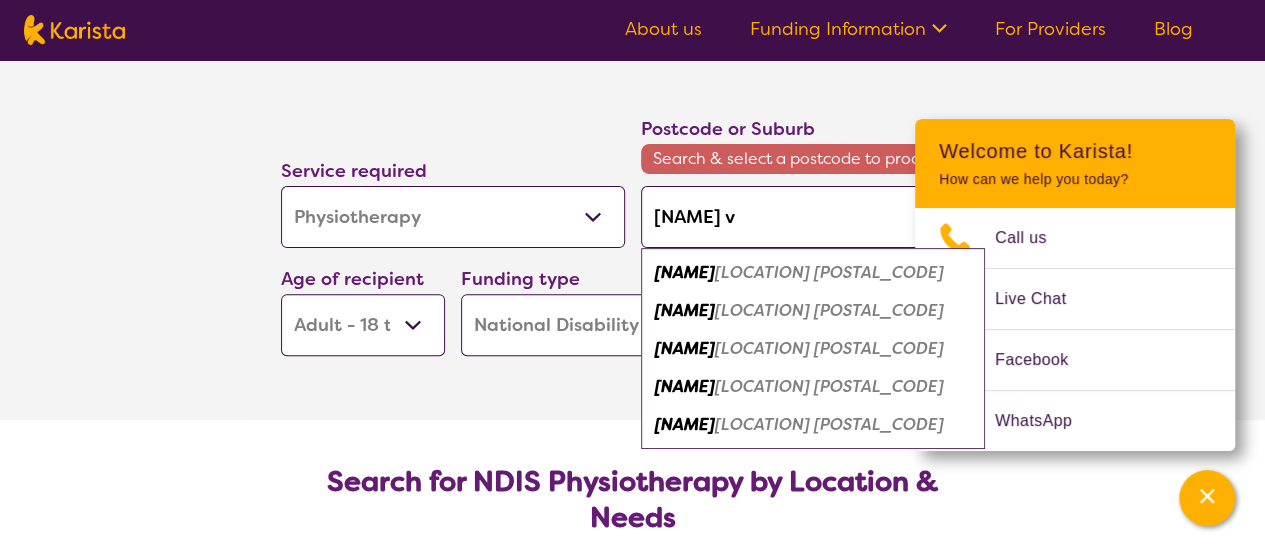 type on "[LOCATION] [LOCATION]" 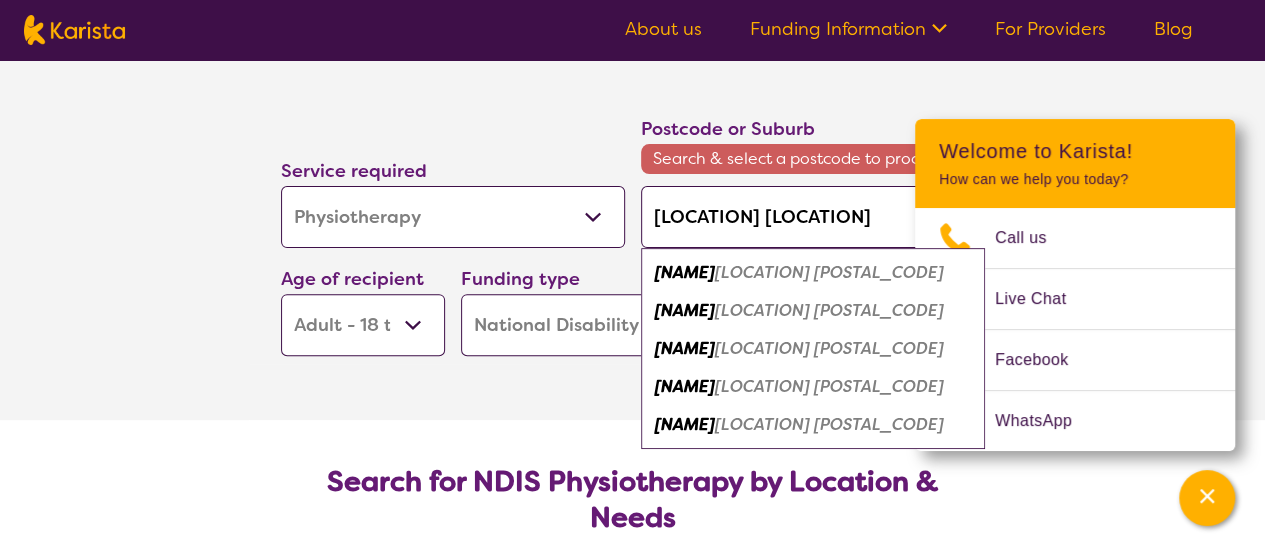 type on "[LOCATION] [LOCATION]" 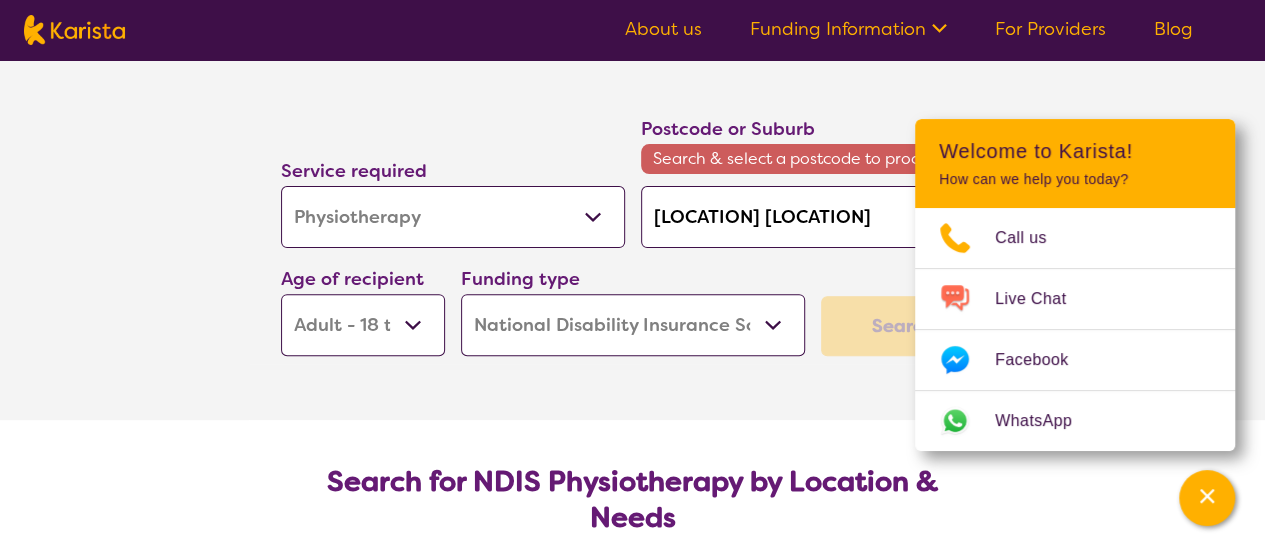 type on "[LOCATION] [LOCATION]" 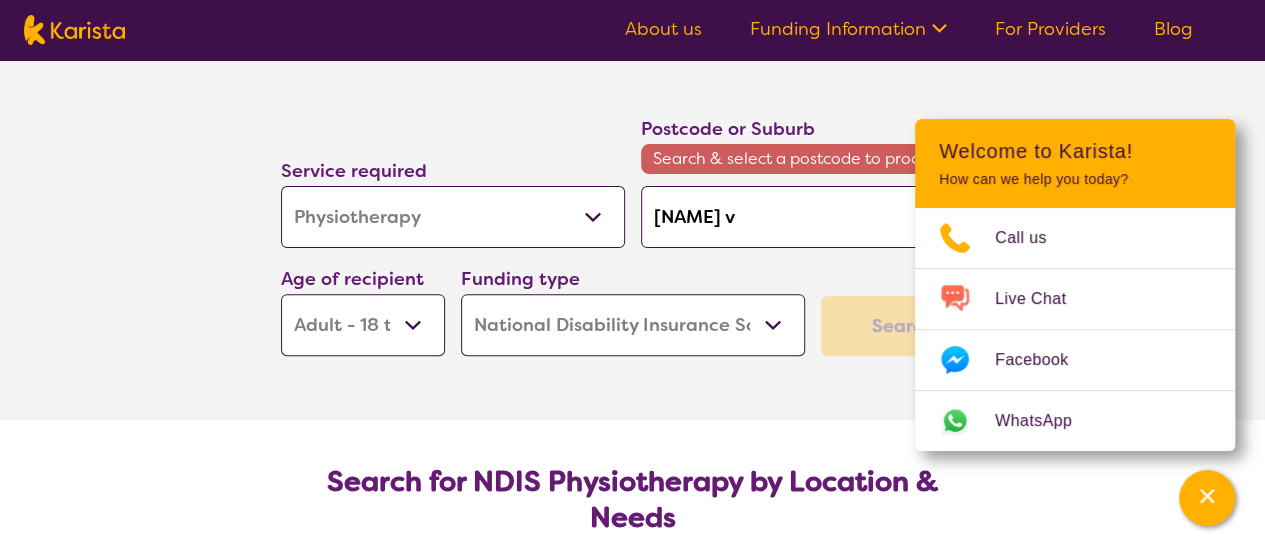 type on "[NAME]" 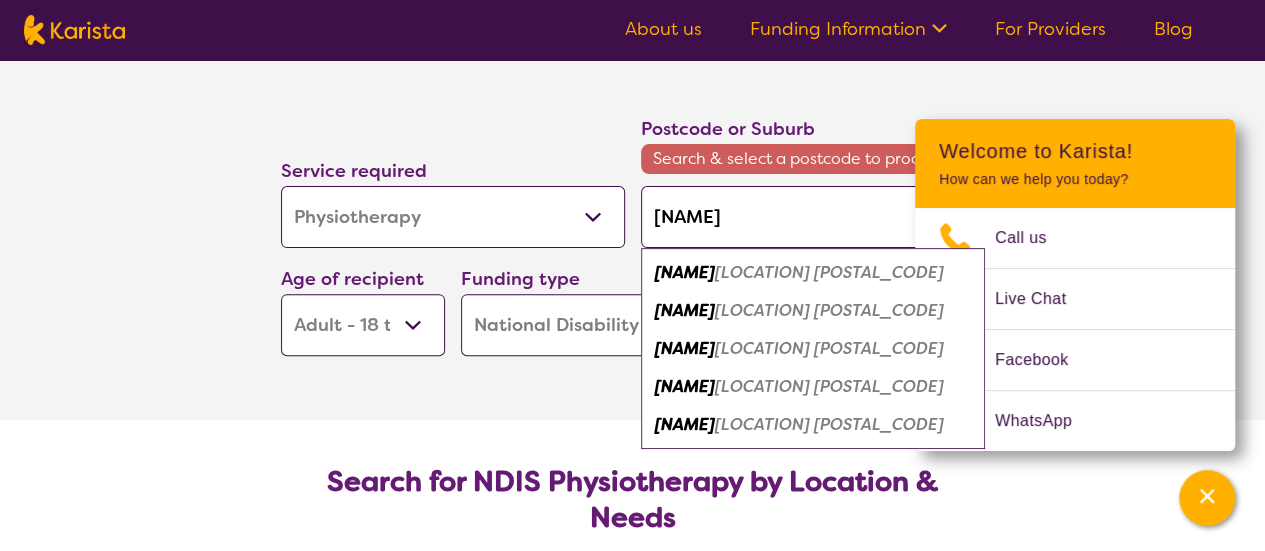 type on "[NAME]" 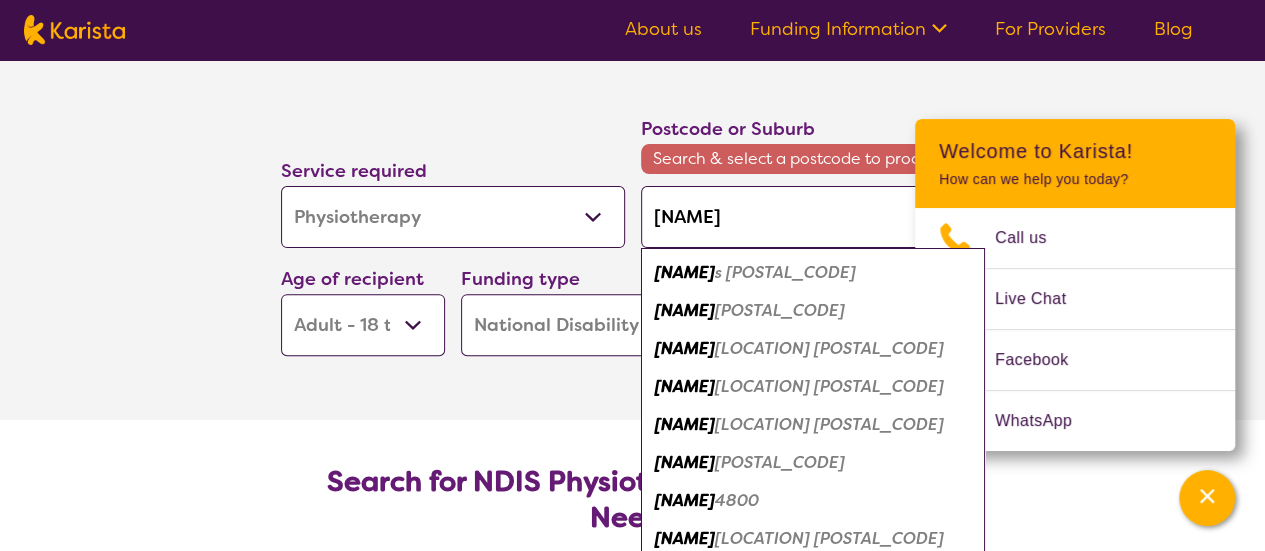 click on "[NAME]" at bounding box center (685, 310) 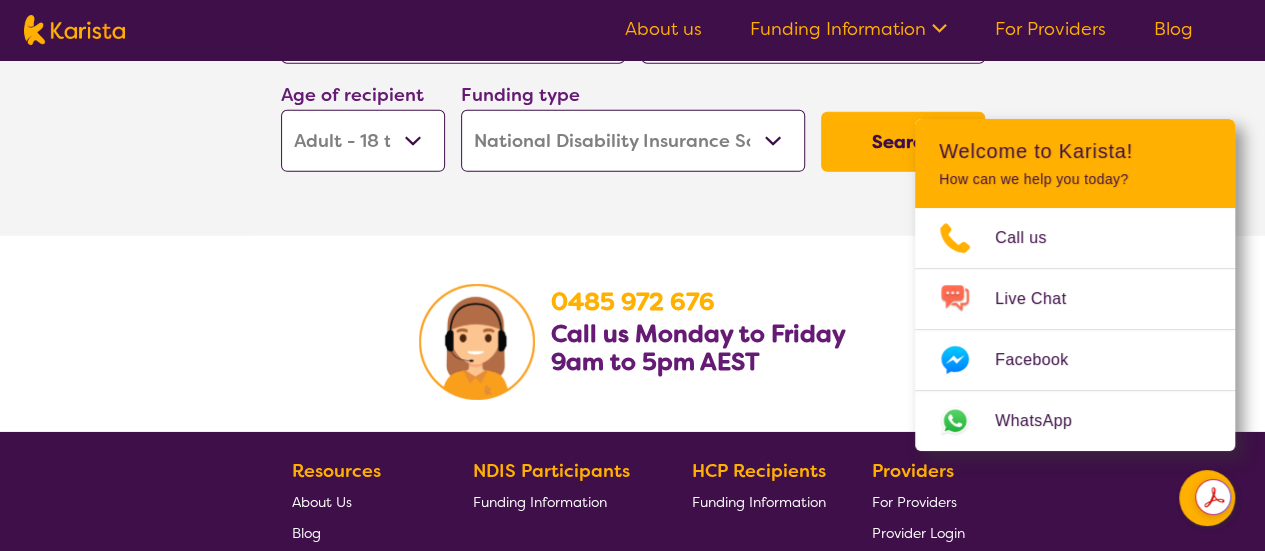 scroll, scrollTop: 3146, scrollLeft: 0, axis: vertical 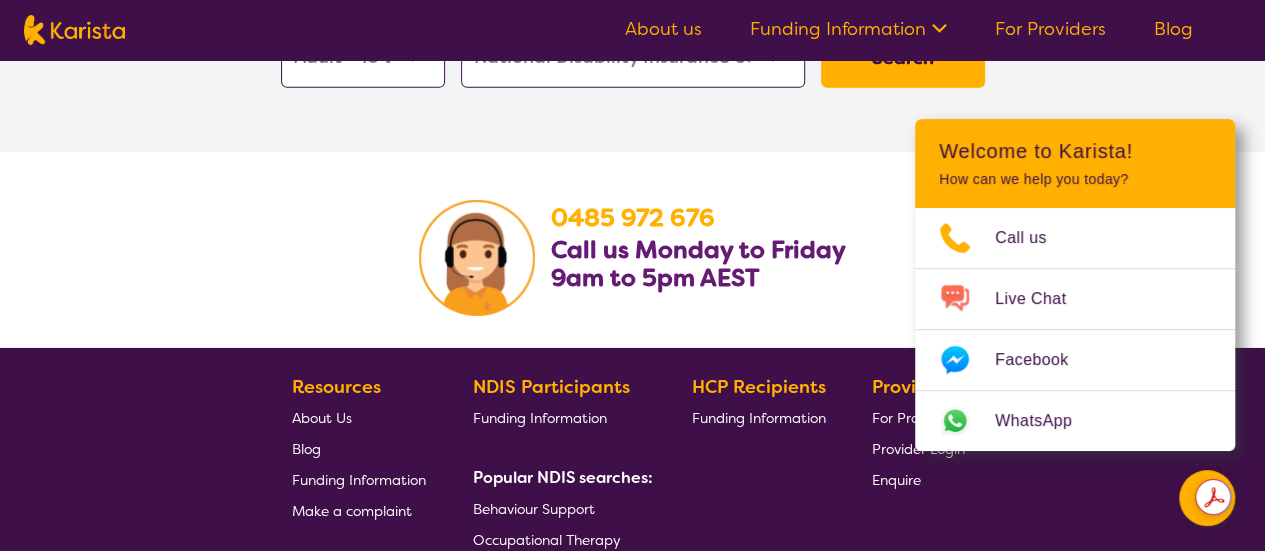 click on "Search" at bounding box center (903, 58) 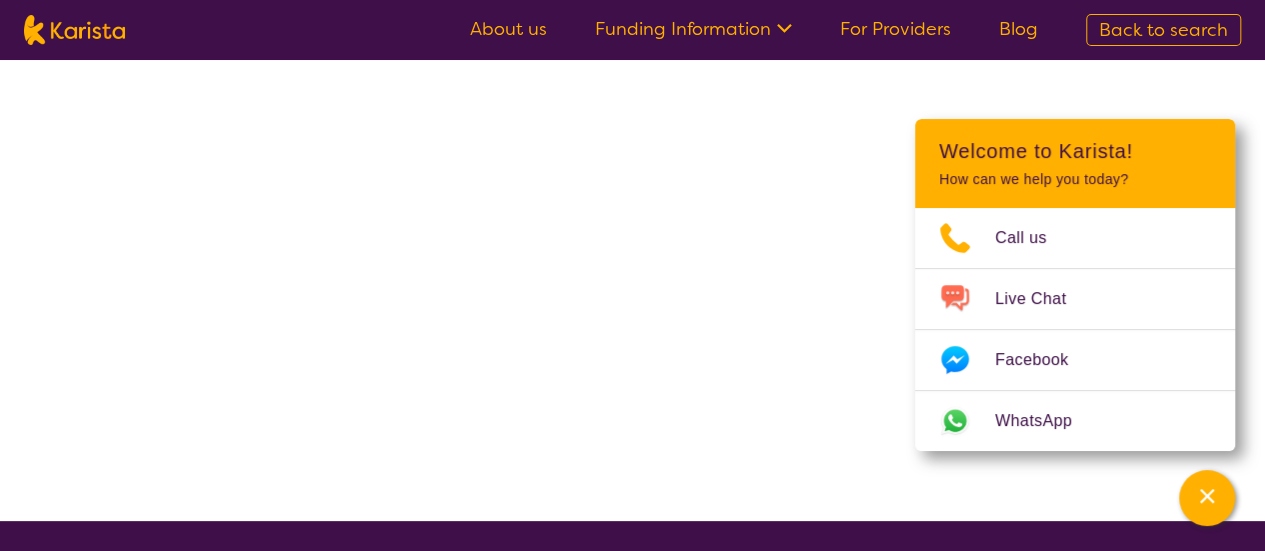 scroll, scrollTop: 0, scrollLeft: 0, axis: both 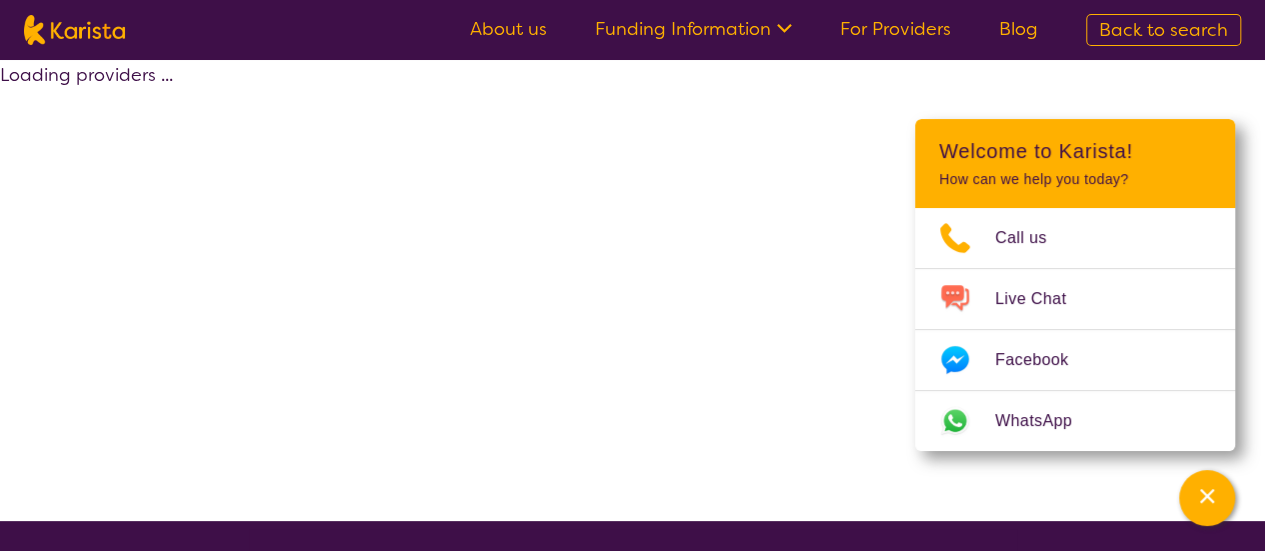 select on "by_score" 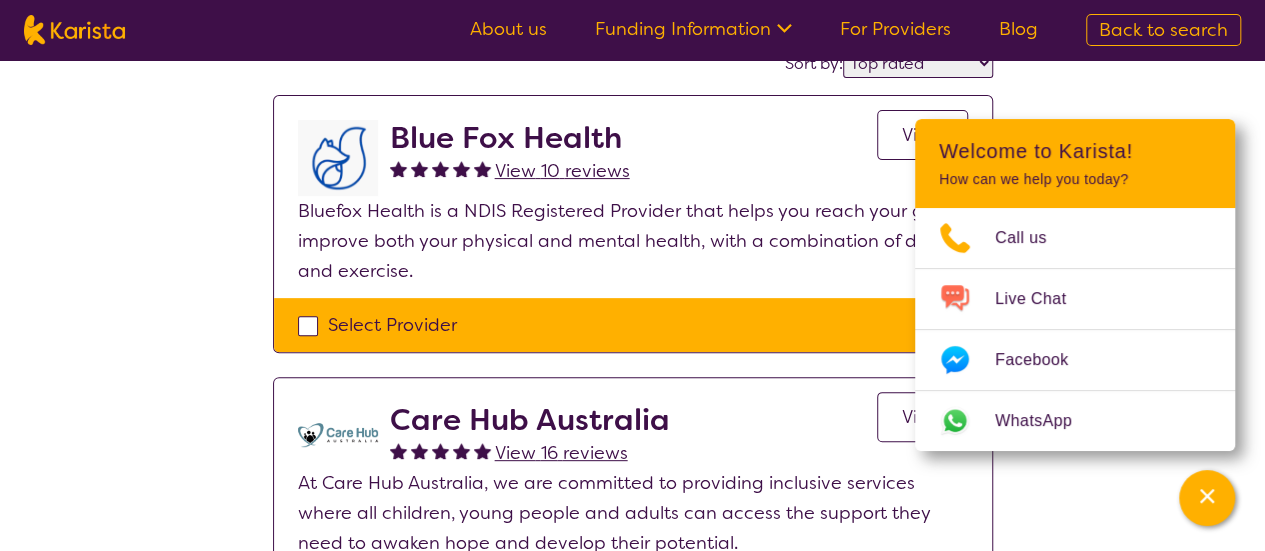 scroll, scrollTop: 165, scrollLeft: 0, axis: vertical 